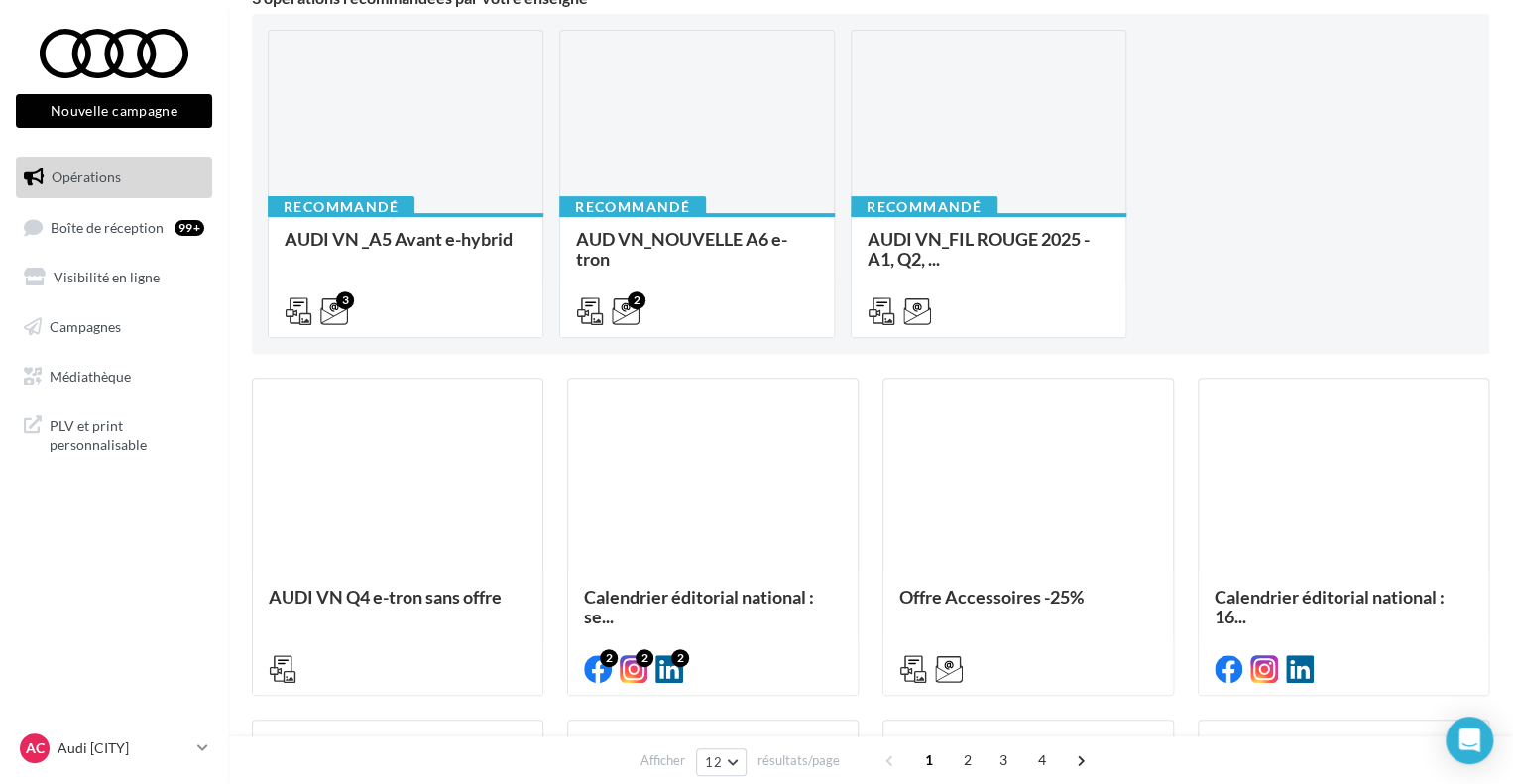 scroll, scrollTop: 0, scrollLeft: 0, axis: both 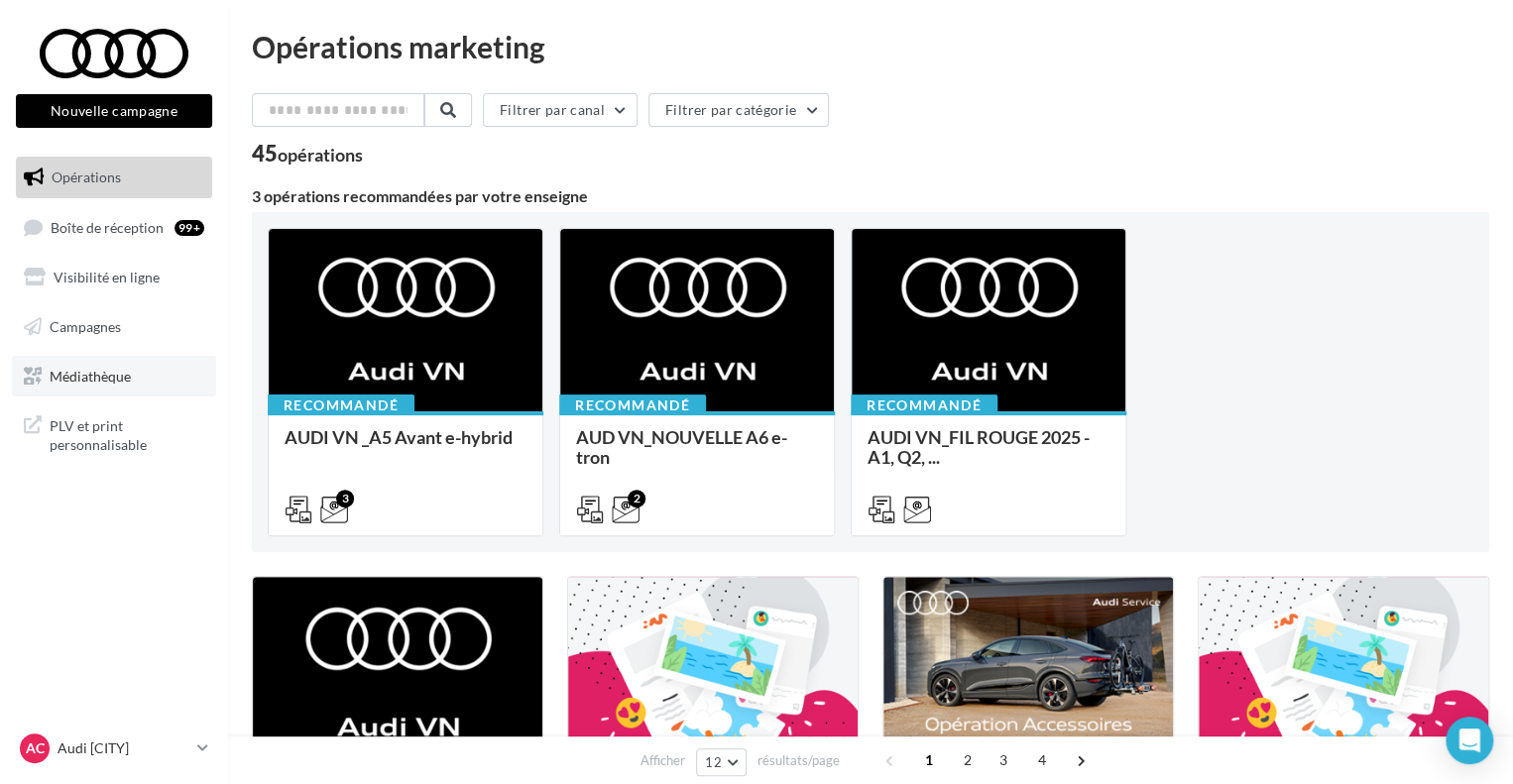 click on "Médiathèque" at bounding box center (90, 375) 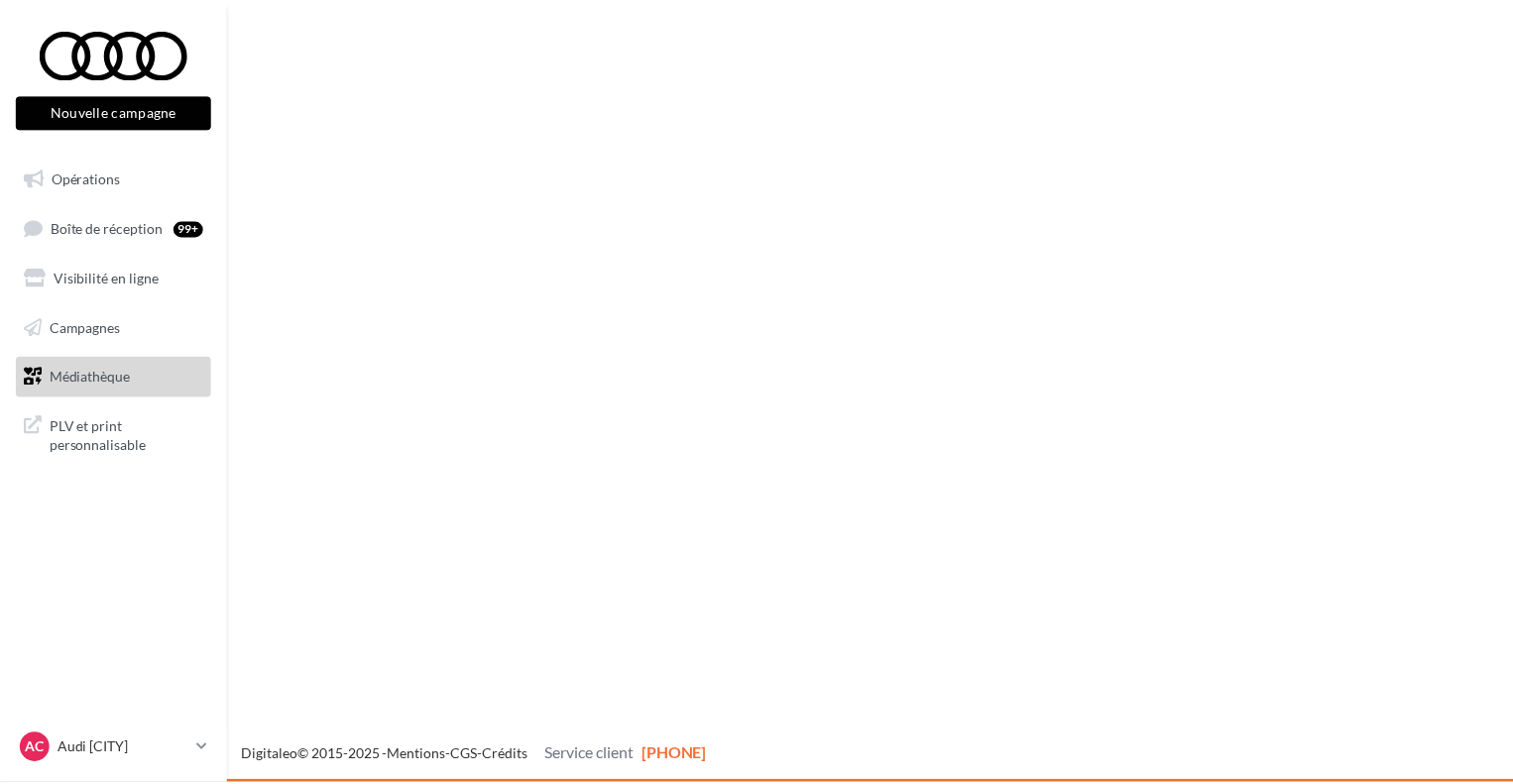 scroll, scrollTop: 0, scrollLeft: 0, axis: both 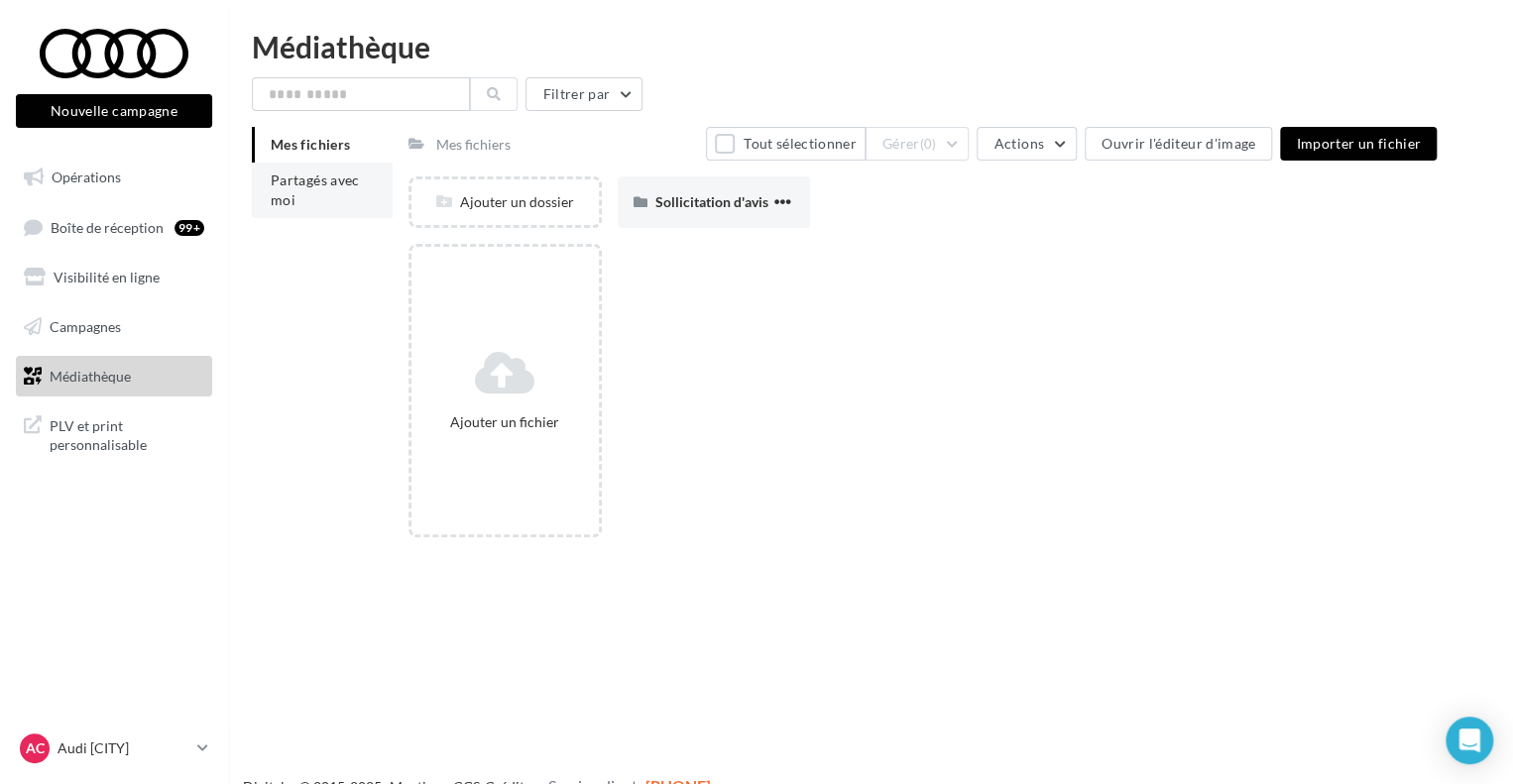 click on "Partagés avec moi" at bounding box center (315, 189) 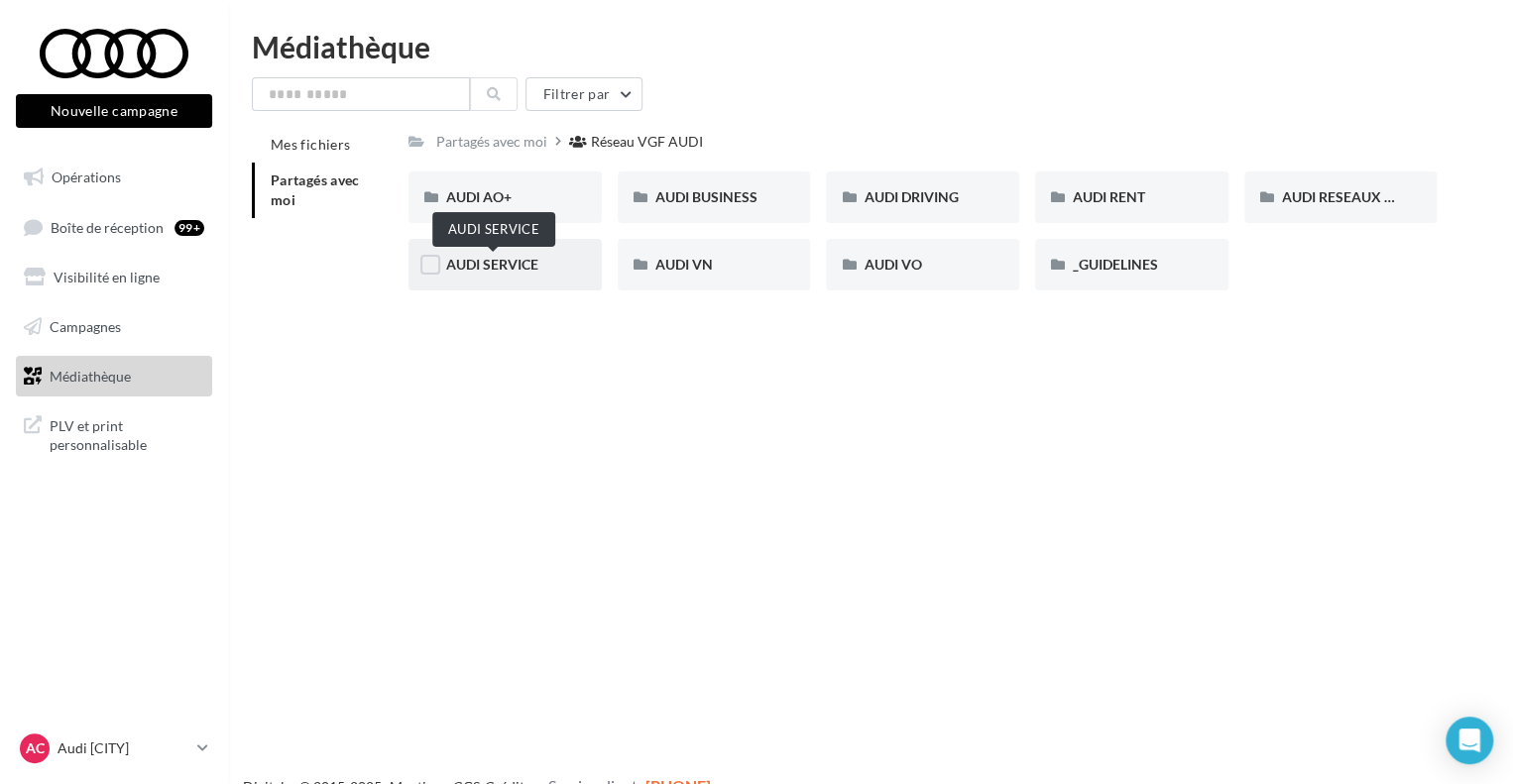 click on "AUDI SERVICE" at bounding box center (492, 264) 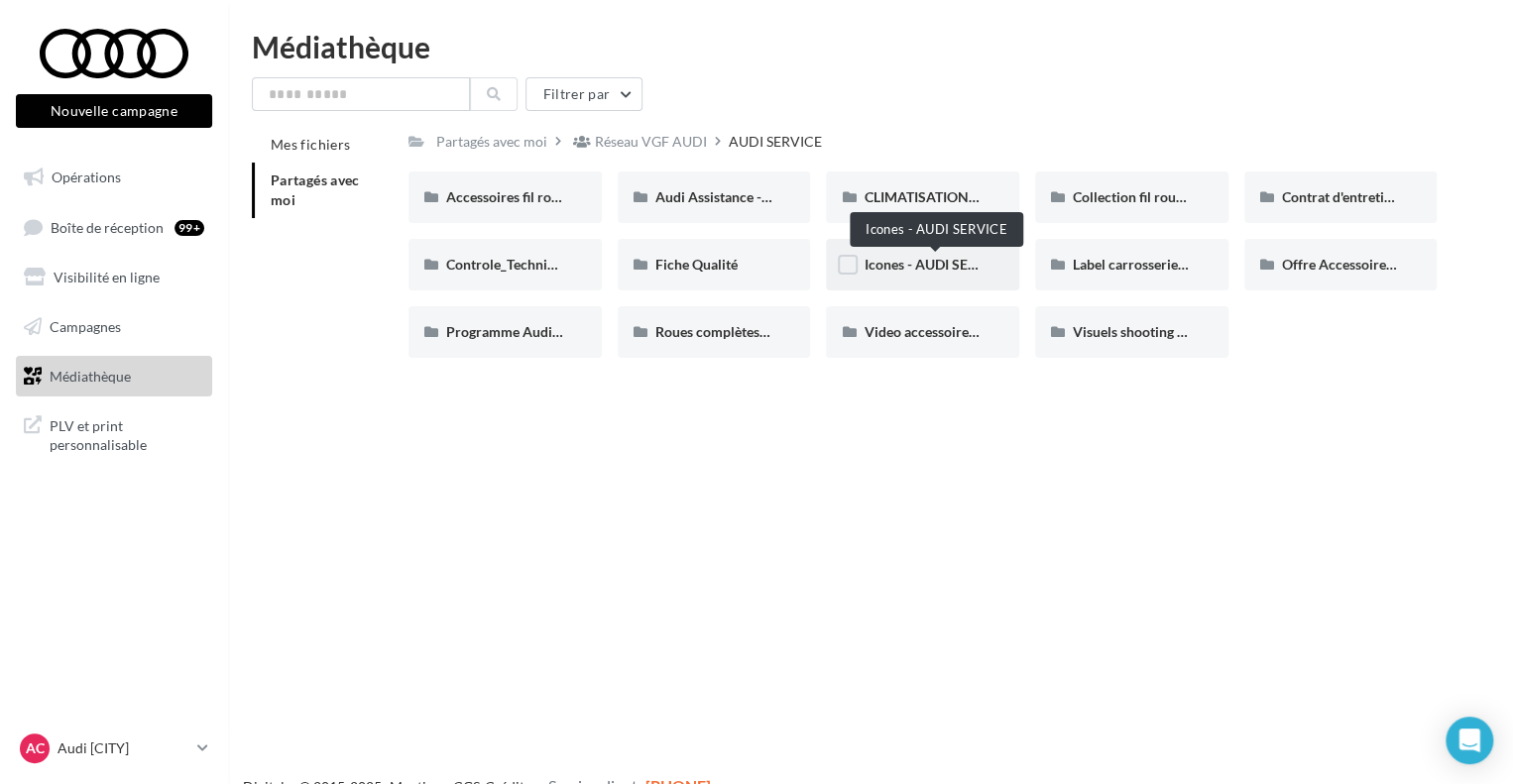 click on "Icones - AUDI SERVICE" at bounding box center [935, 264] 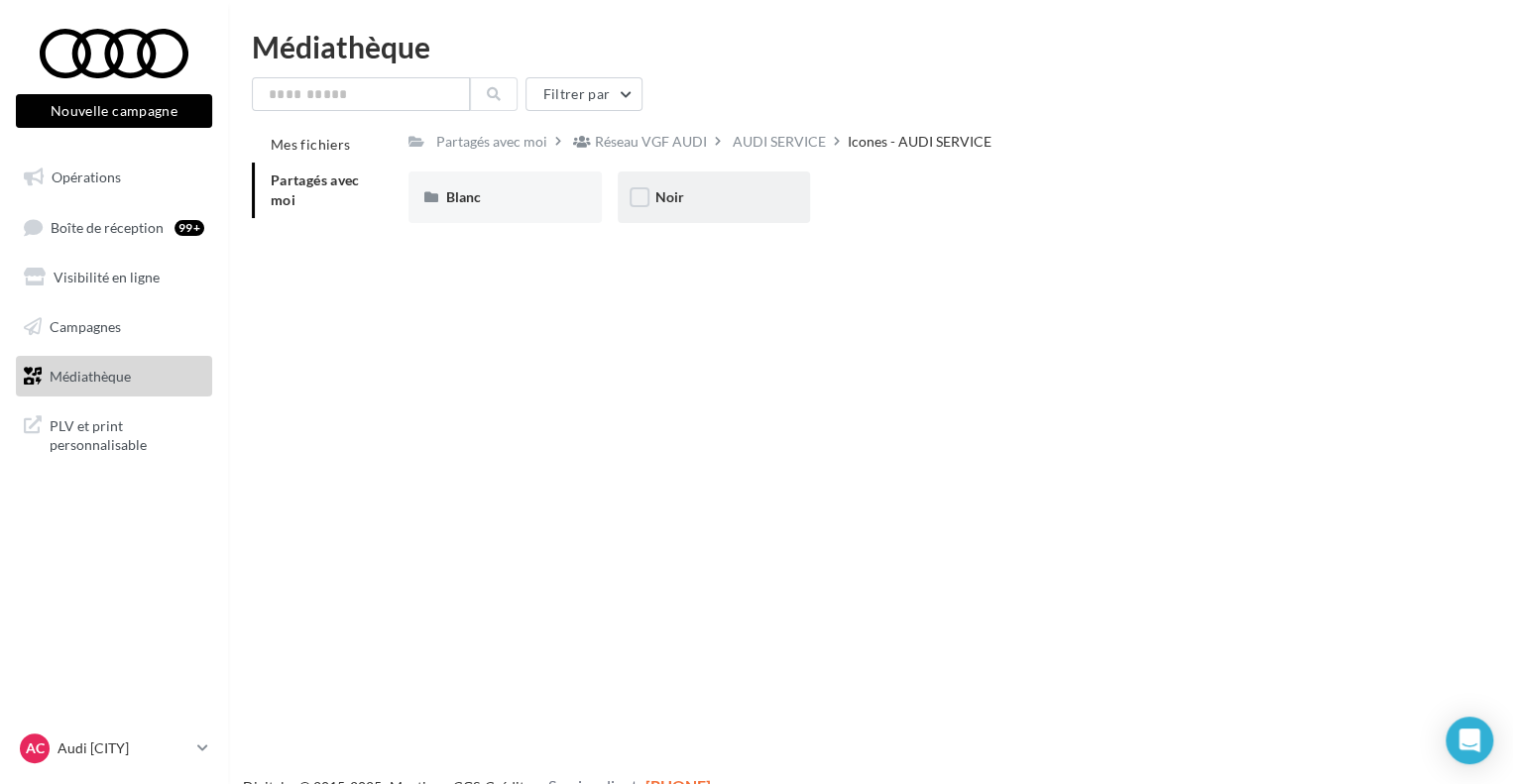 click on "Noir" at bounding box center (505, 197) 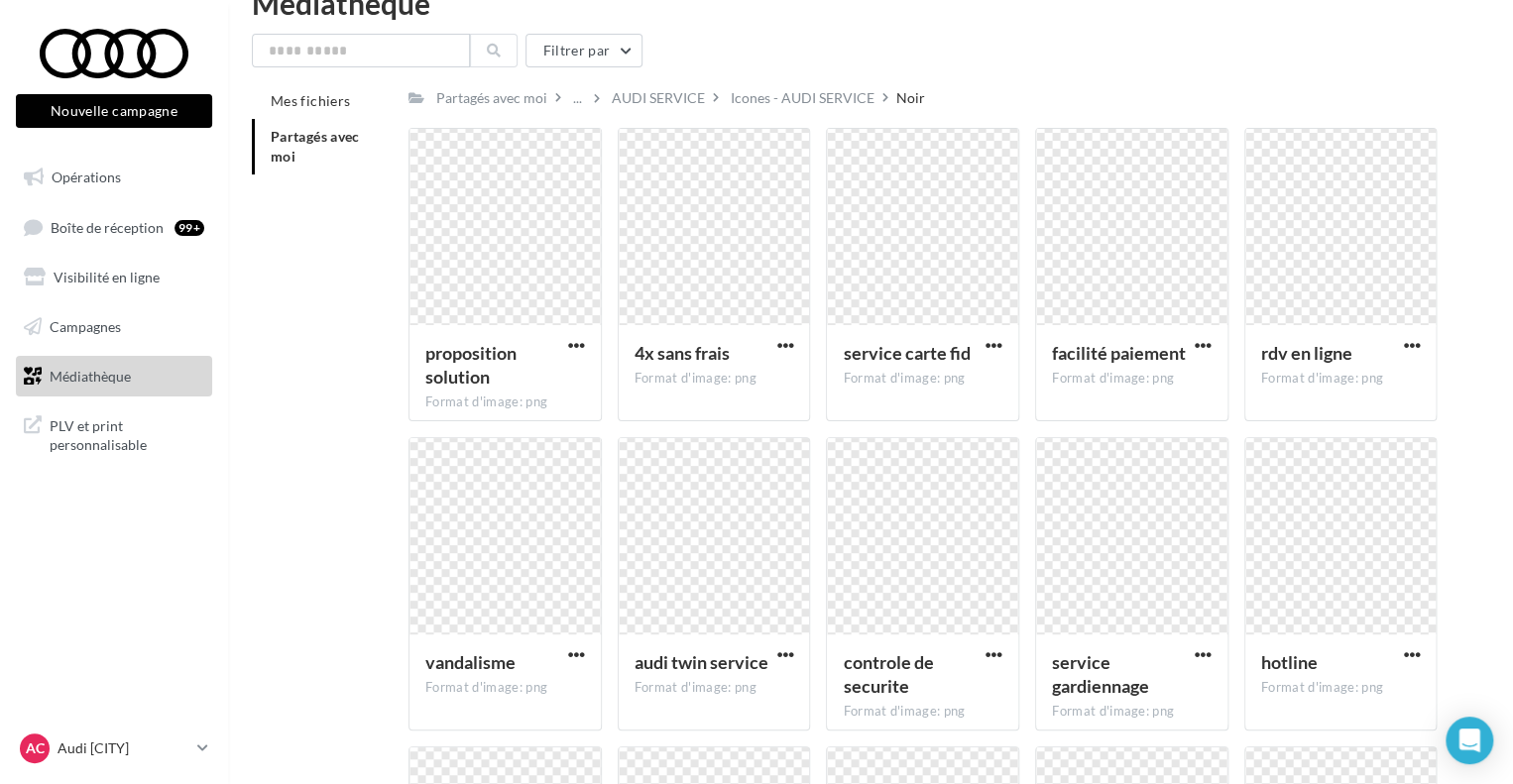 scroll, scrollTop: 0, scrollLeft: 0, axis: both 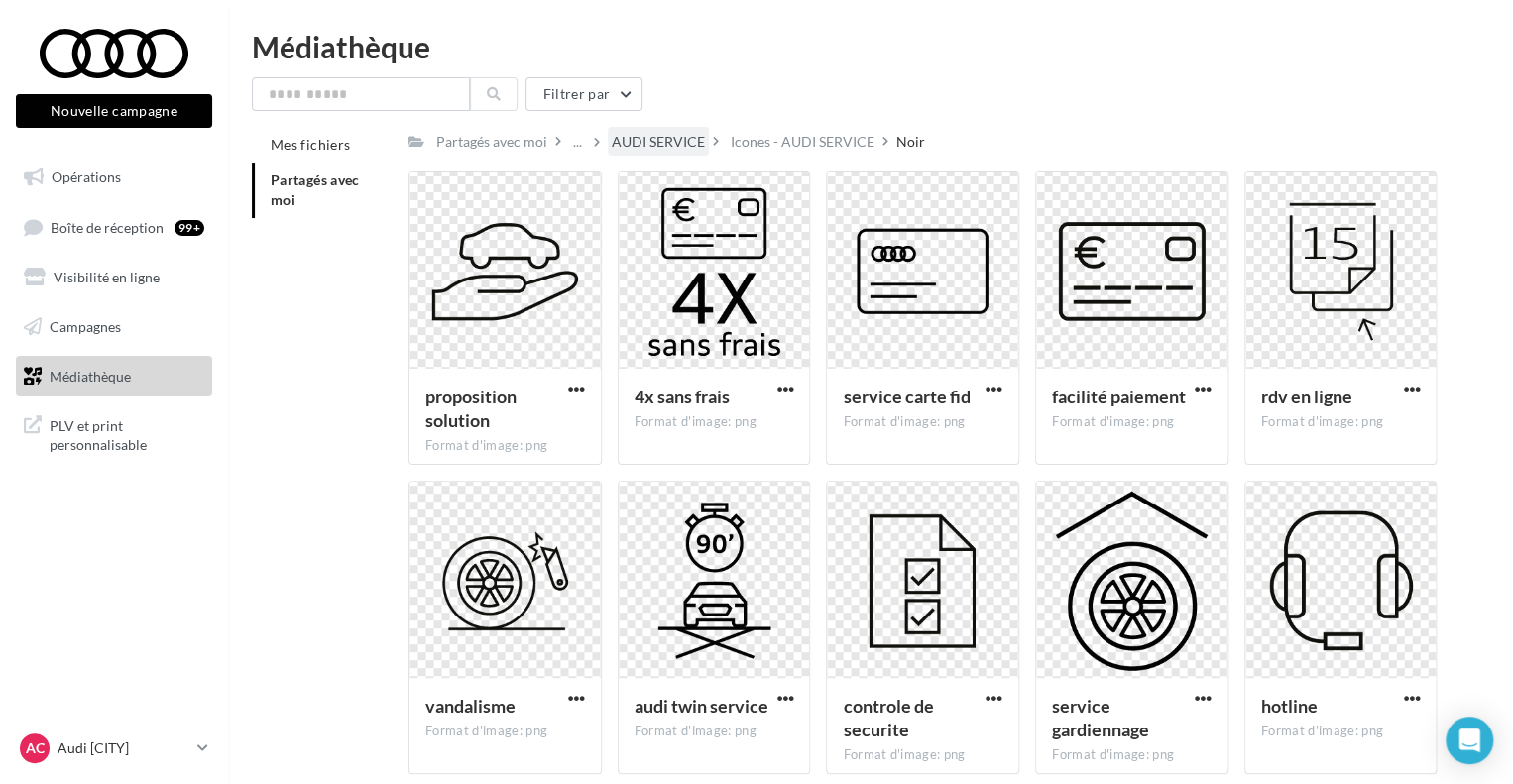 click on "AUDI SERVICE" at bounding box center (492, 142) 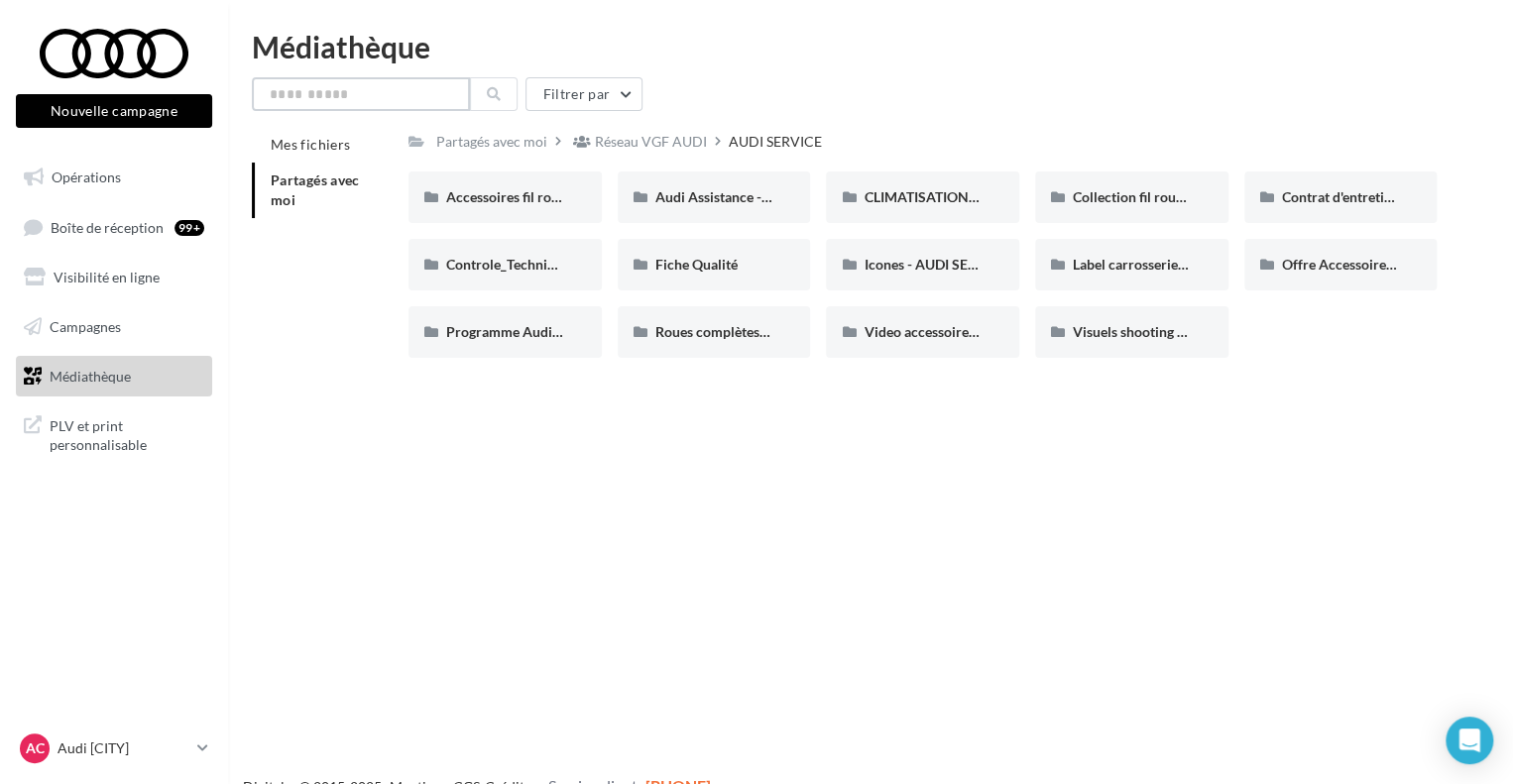 click at bounding box center [361, 94] 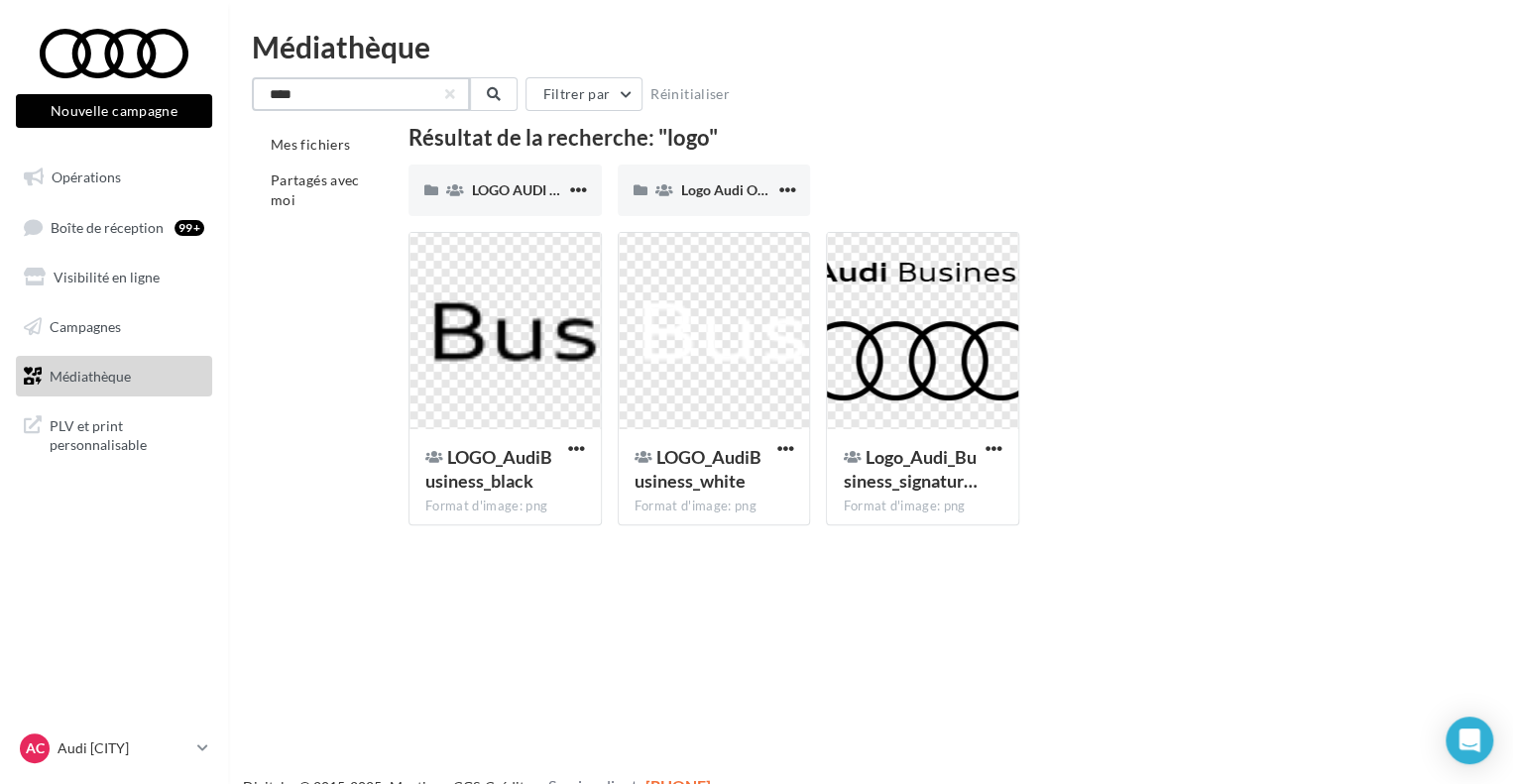 click on "****" at bounding box center [361, 94] 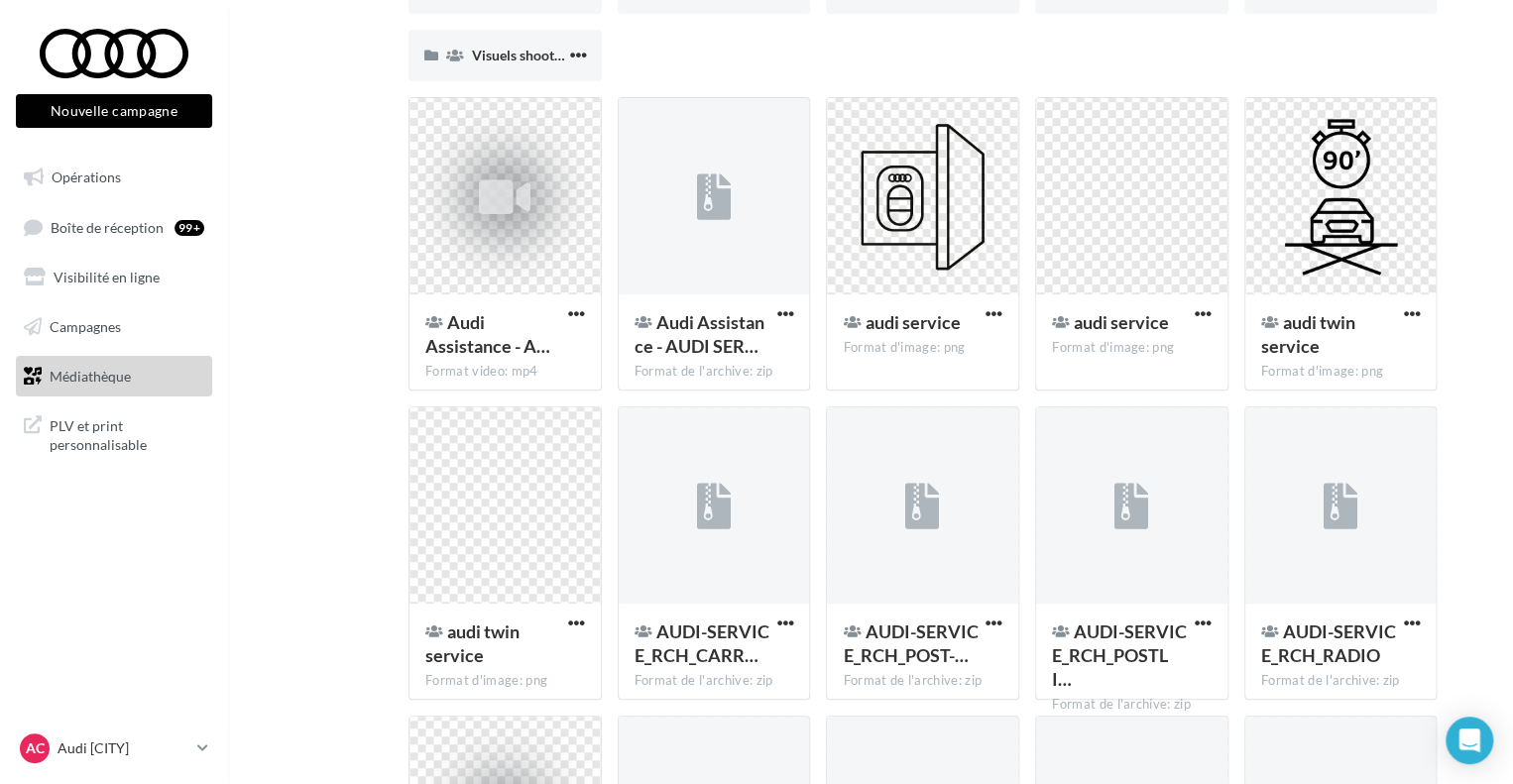 scroll, scrollTop: 0, scrollLeft: 0, axis: both 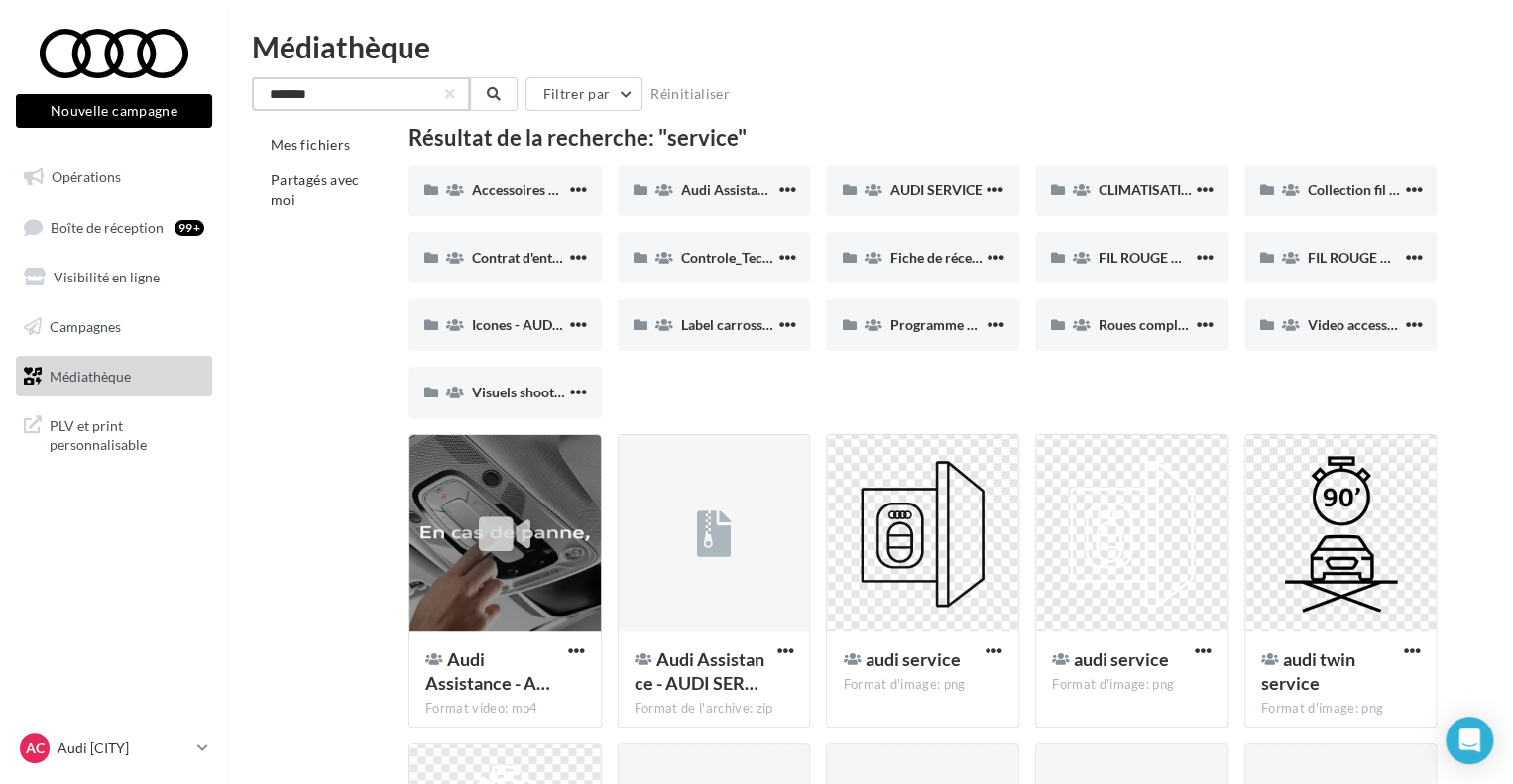 click on "*******" at bounding box center [361, 94] 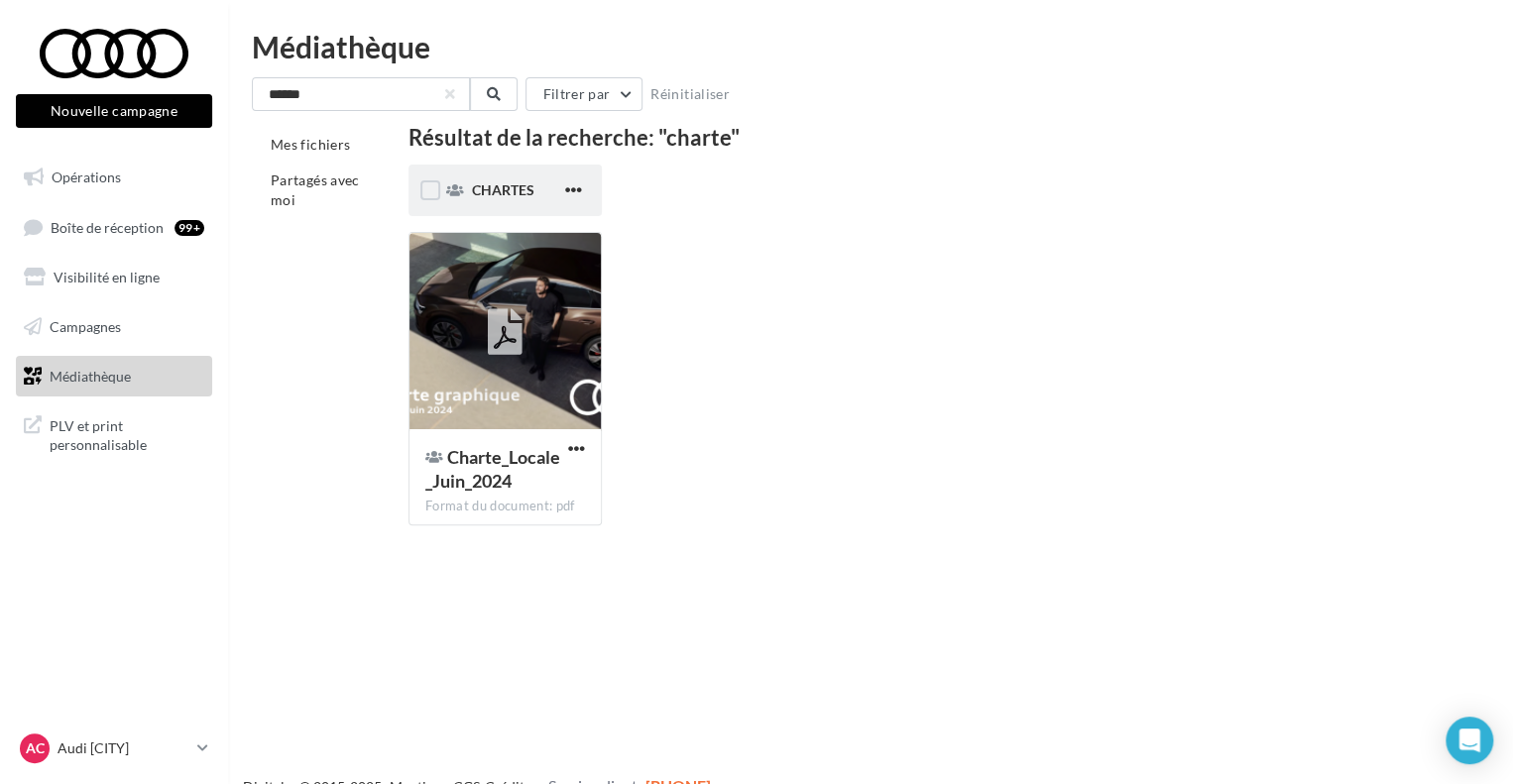 click on "CHARTES" at bounding box center (505, 190) 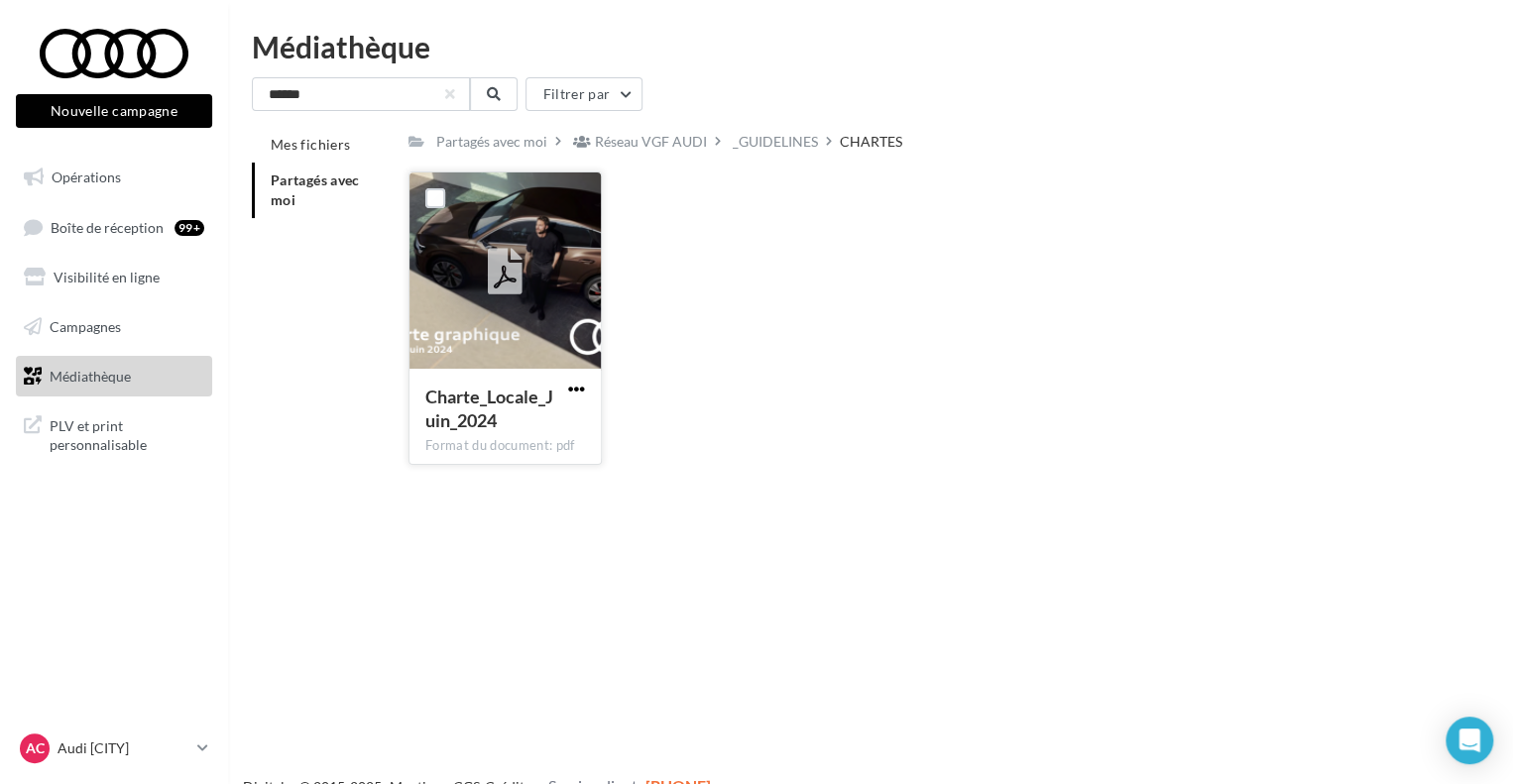 click at bounding box center [576, 389] 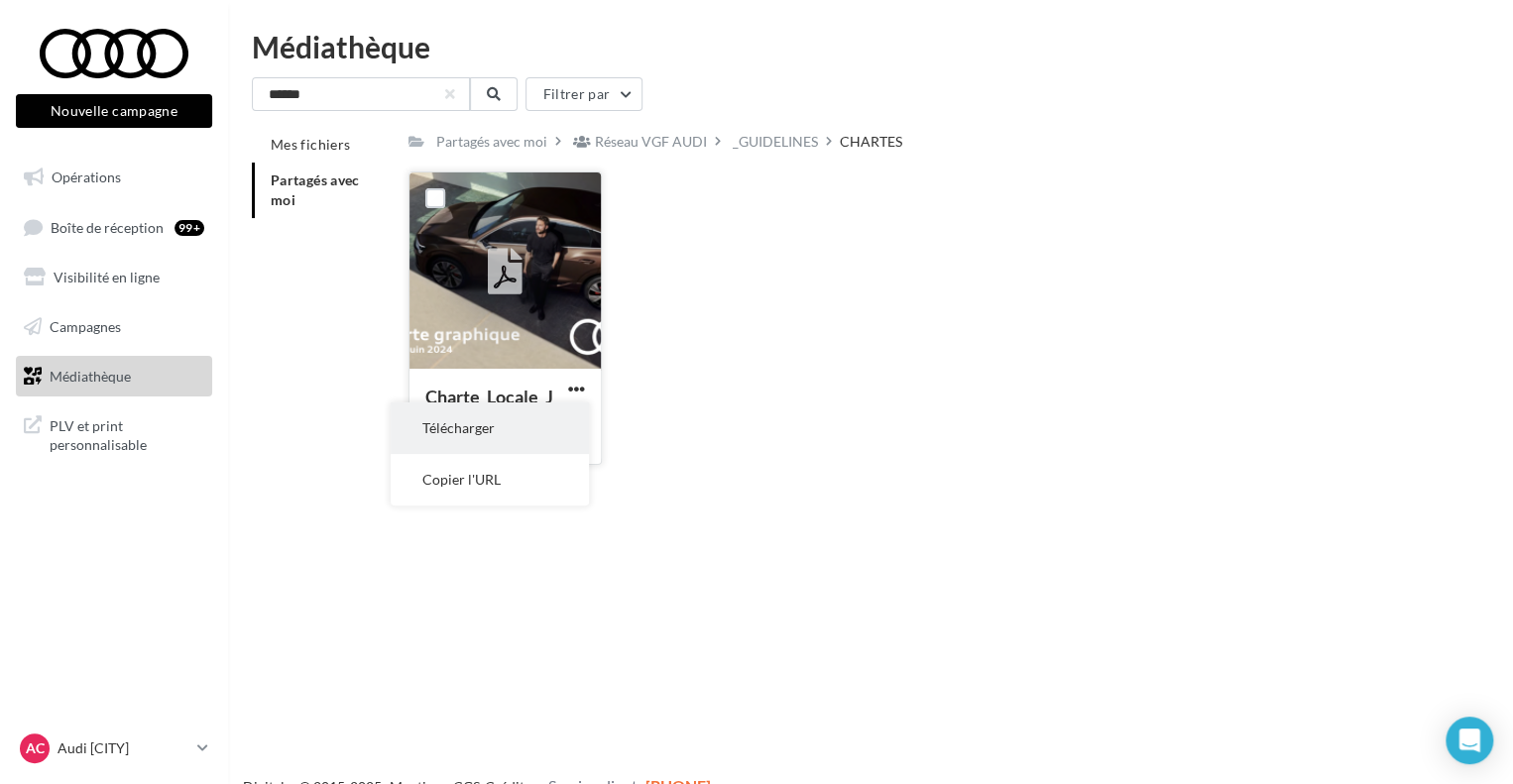 click on "Télécharger" at bounding box center (490, 428) 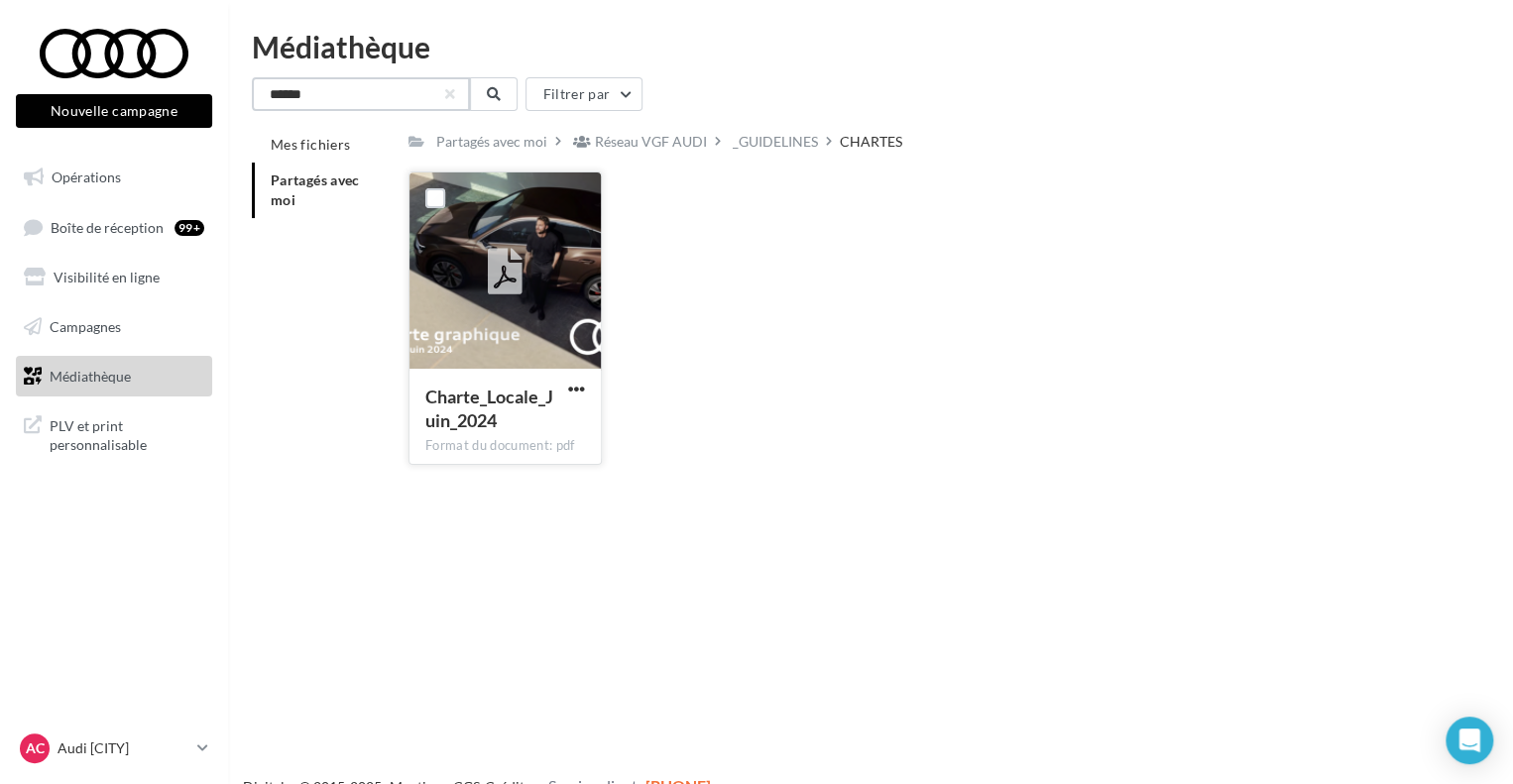 click on "******" at bounding box center [361, 94] 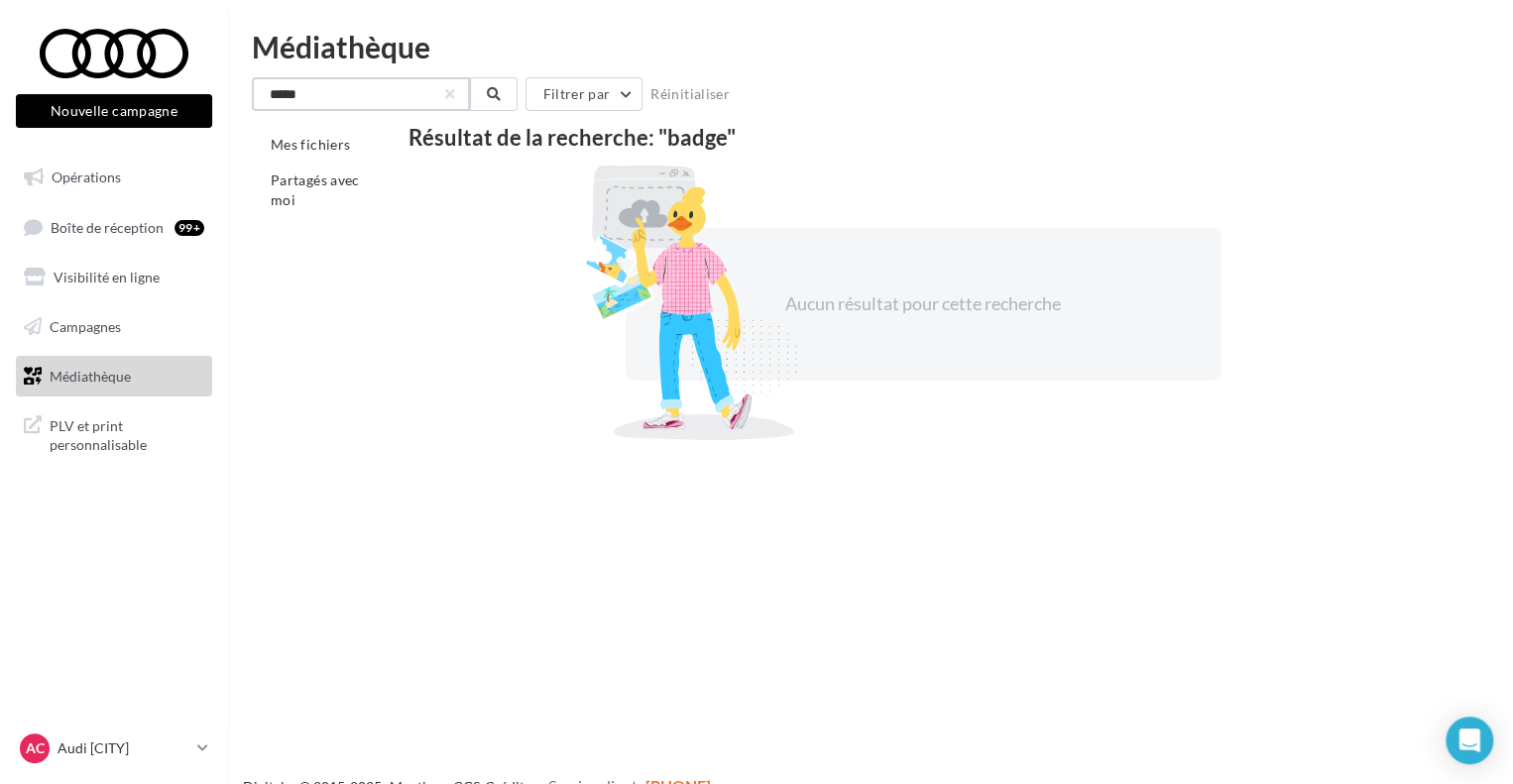 type on "*****" 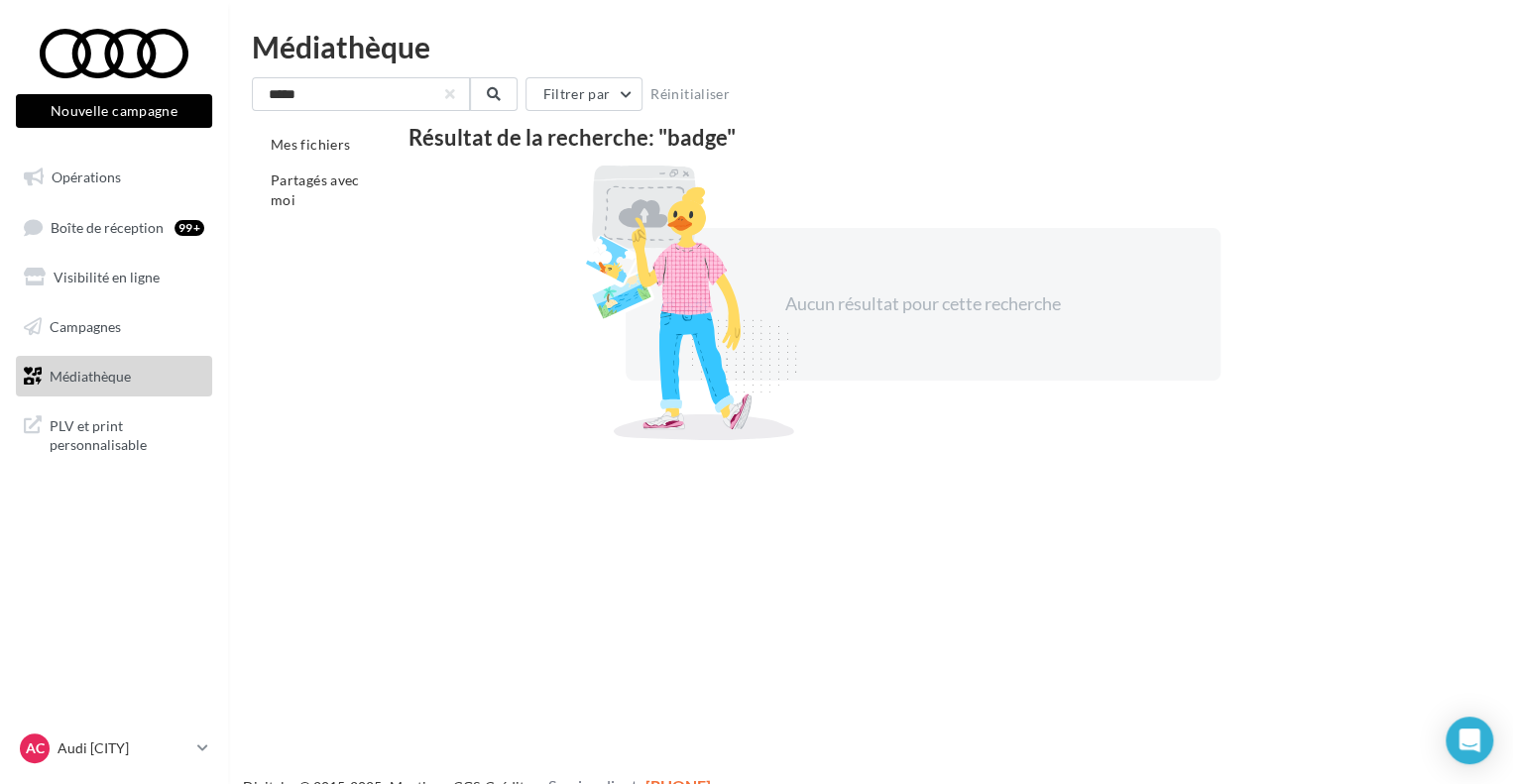 click on "AC     Audi CARCASSONNE   audi-carc-mer" at bounding box center (114, 748) 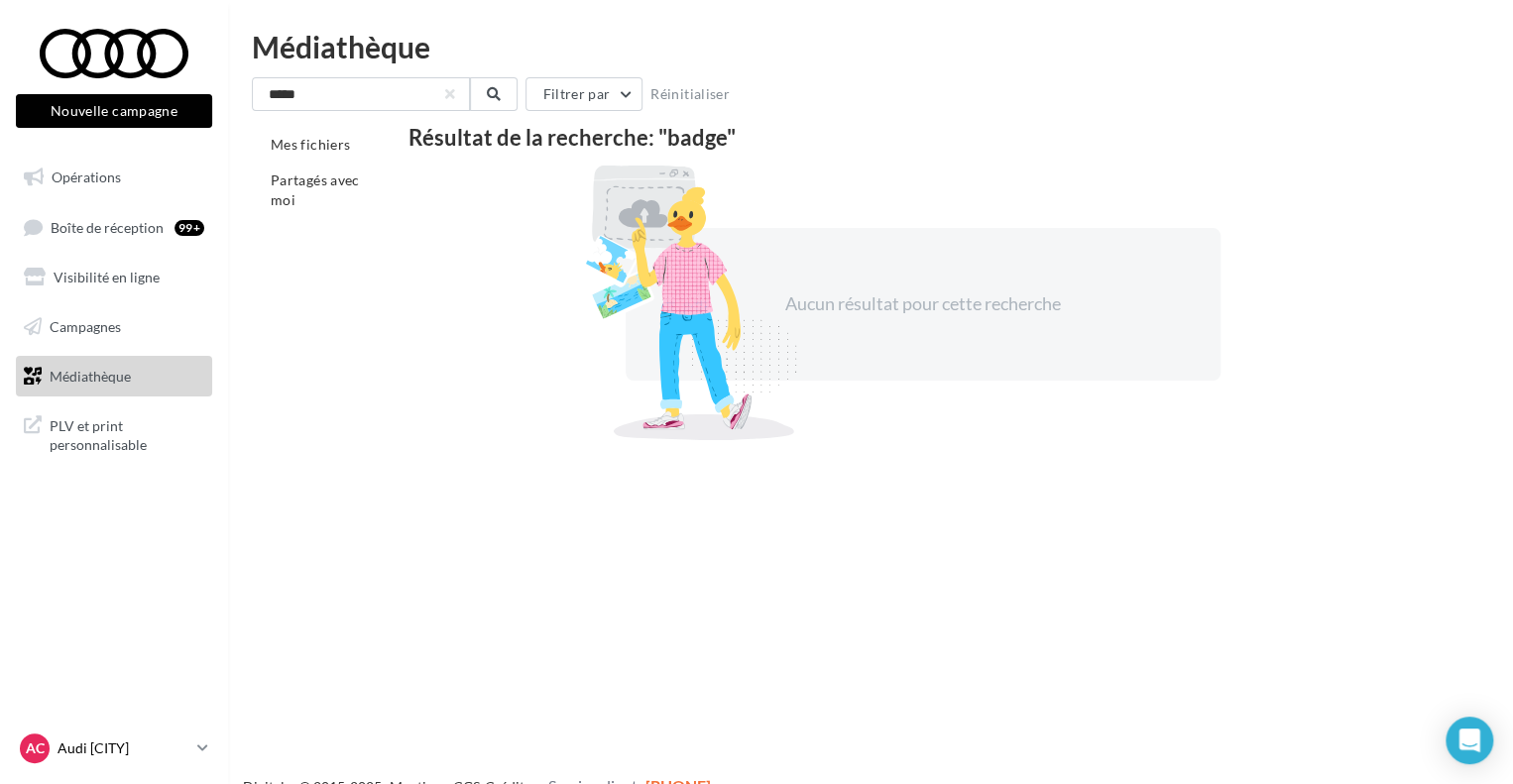 click on "Audi [CITY]" at bounding box center (123, 748) 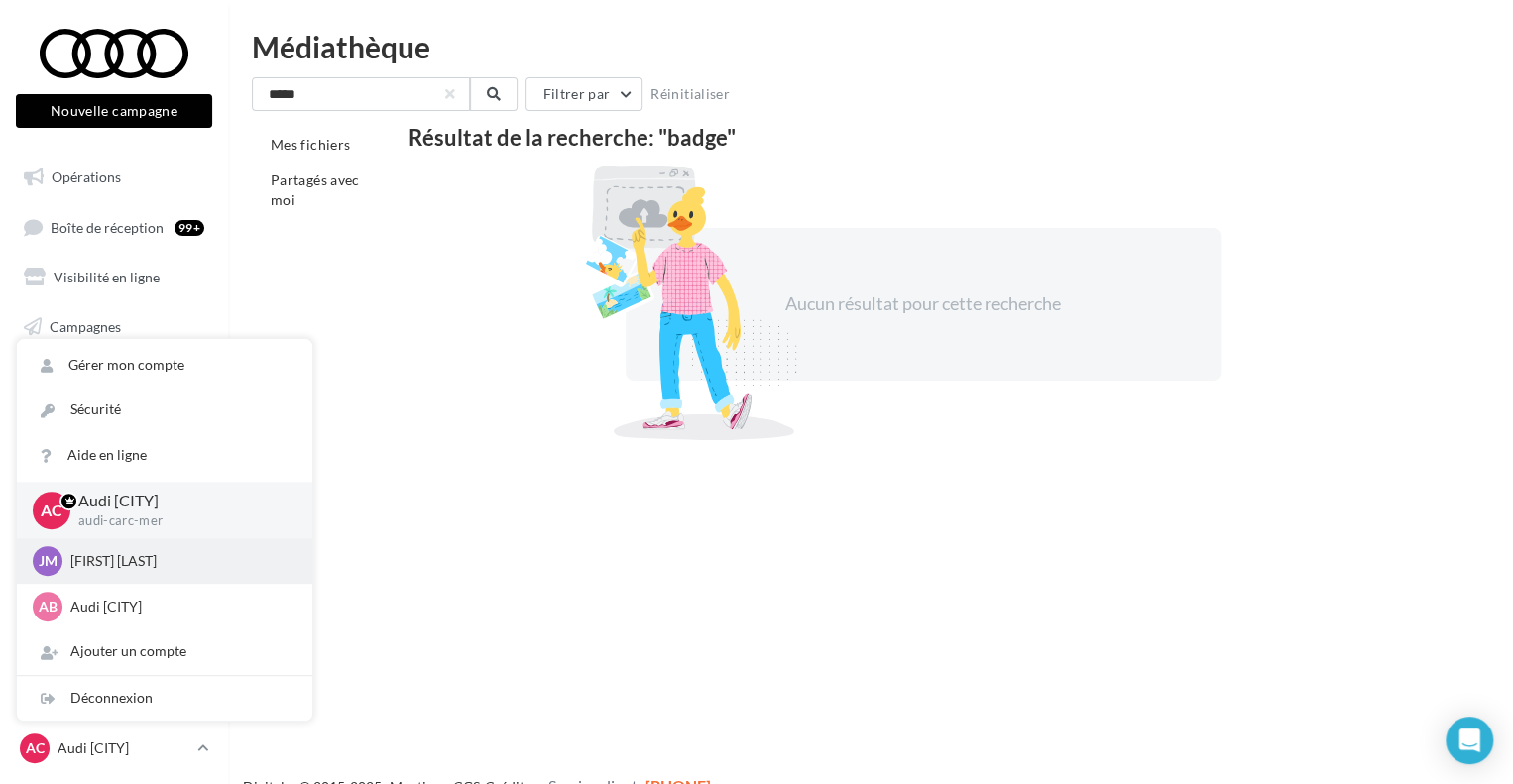 scroll, scrollTop: 32, scrollLeft: 0, axis: vertical 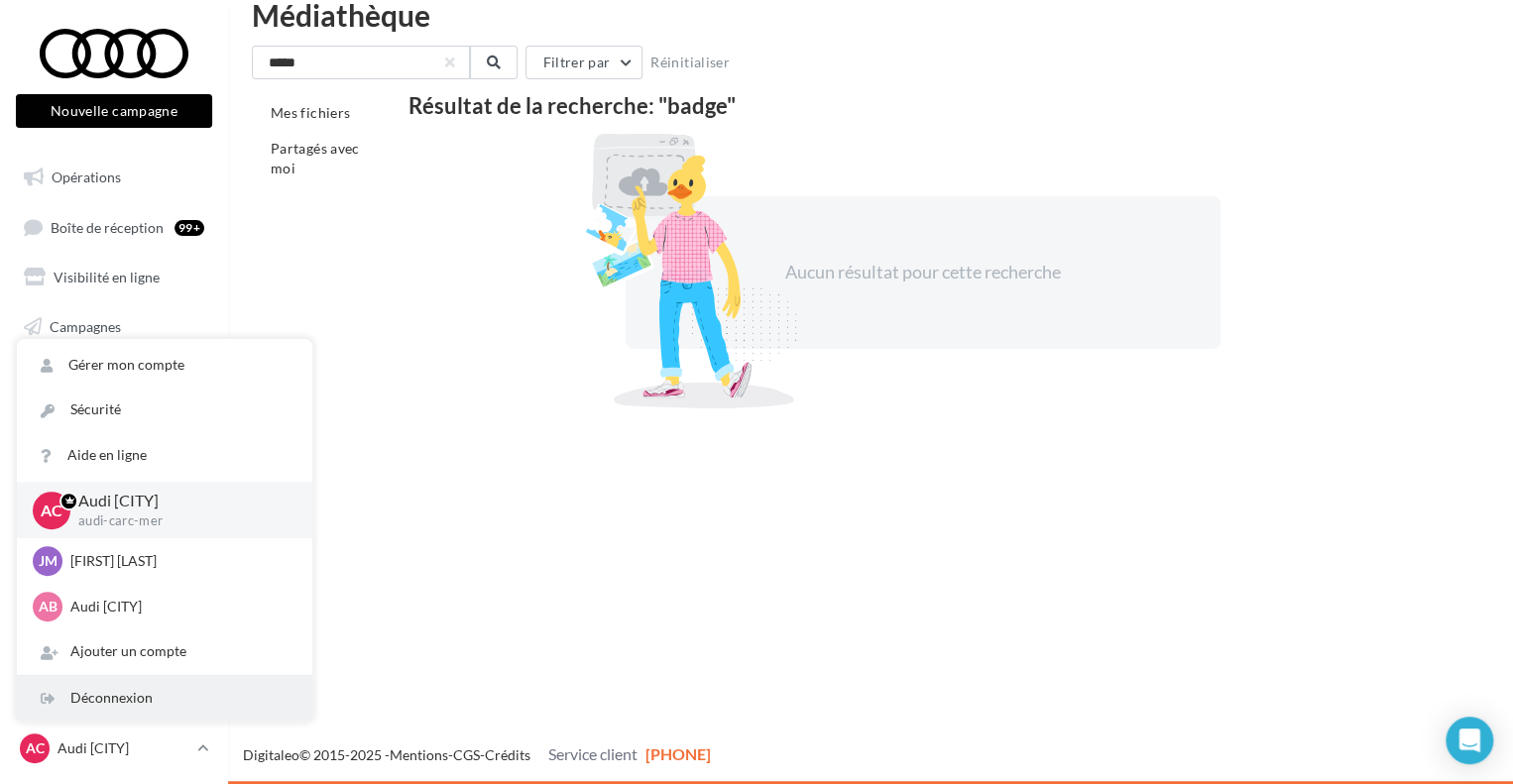 click on "Déconnexion" at bounding box center [165, 698] 